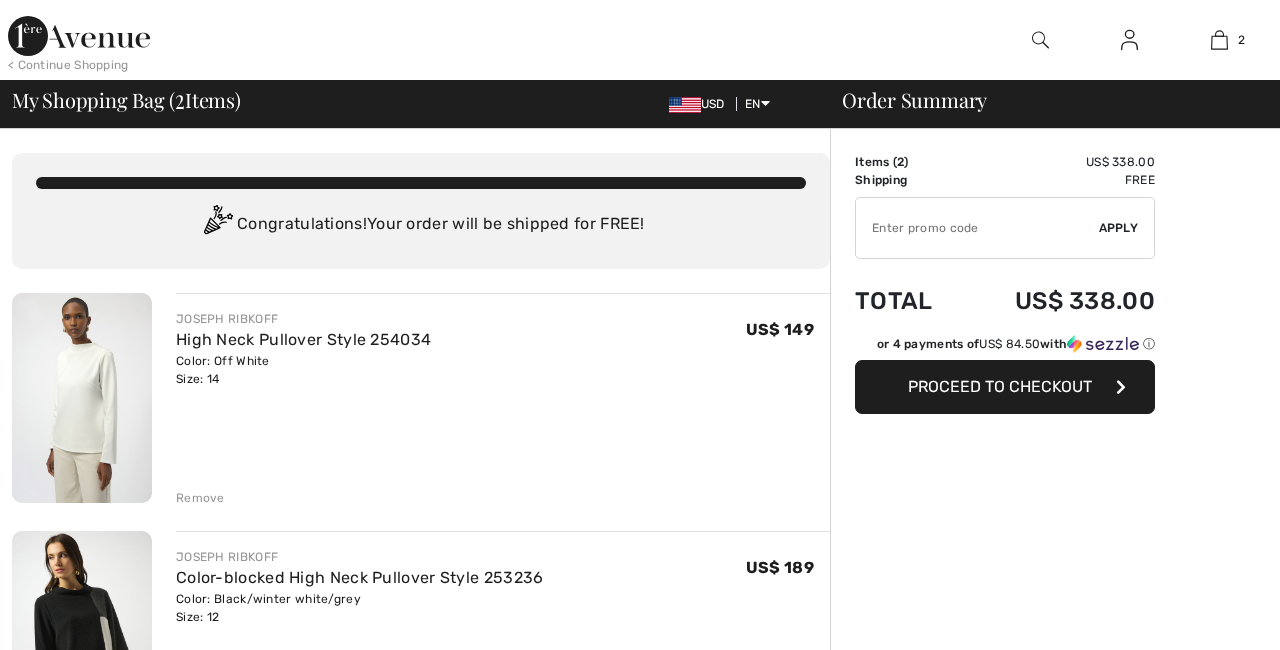 scroll, scrollTop: 0, scrollLeft: 0, axis: both 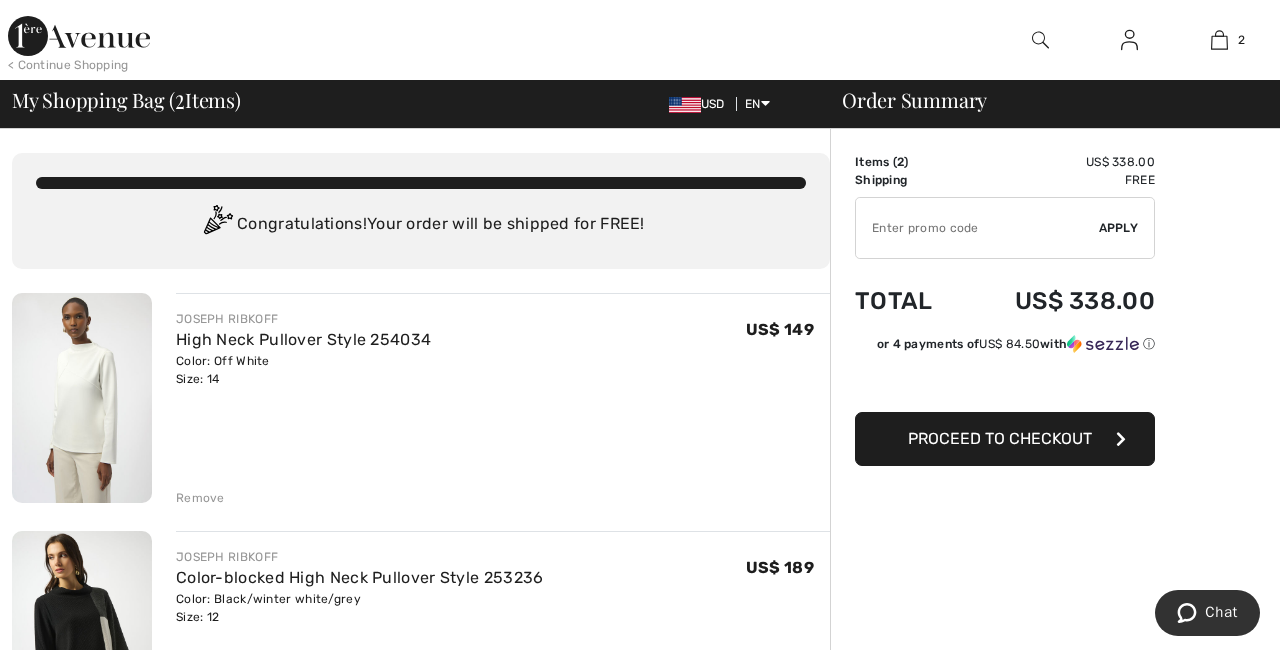 click at bounding box center [82, 398] 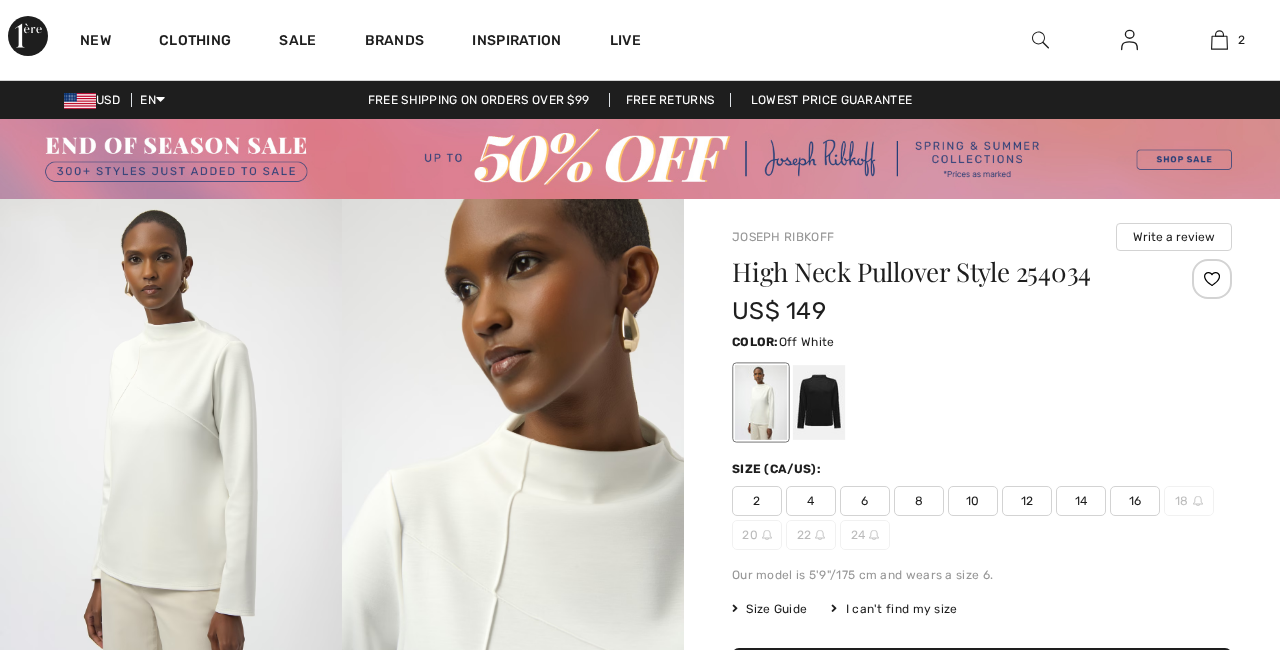 scroll, scrollTop: 0, scrollLeft: 0, axis: both 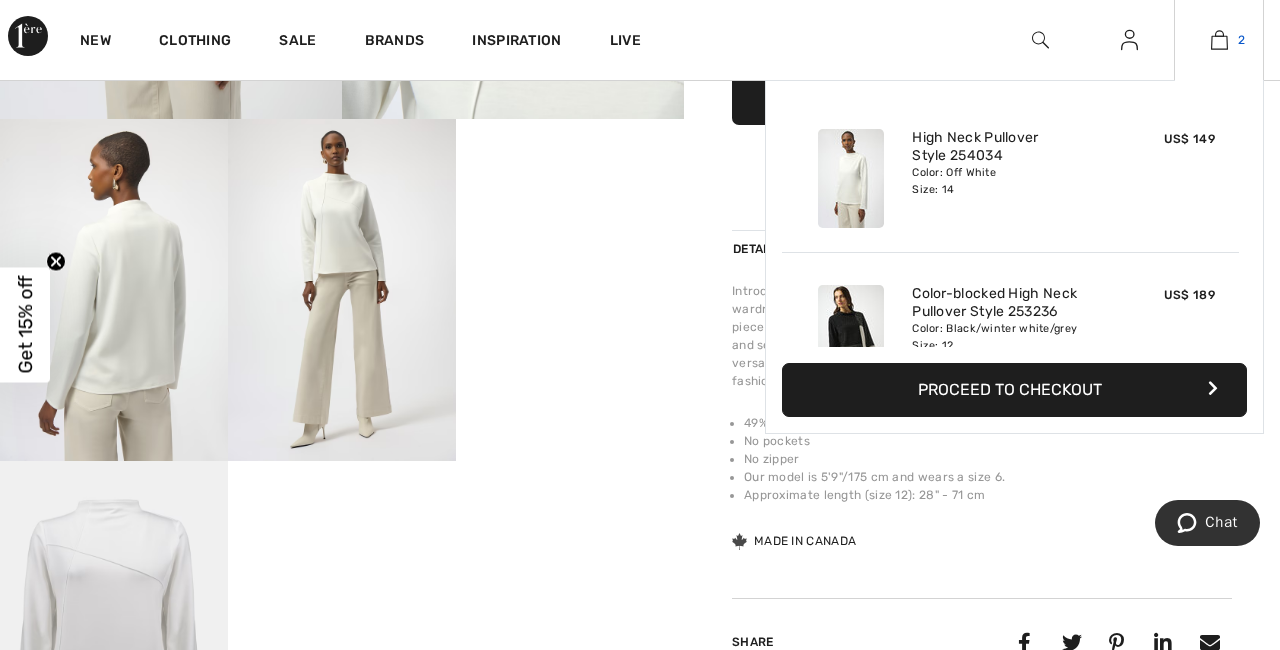 click at bounding box center [1219, 40] 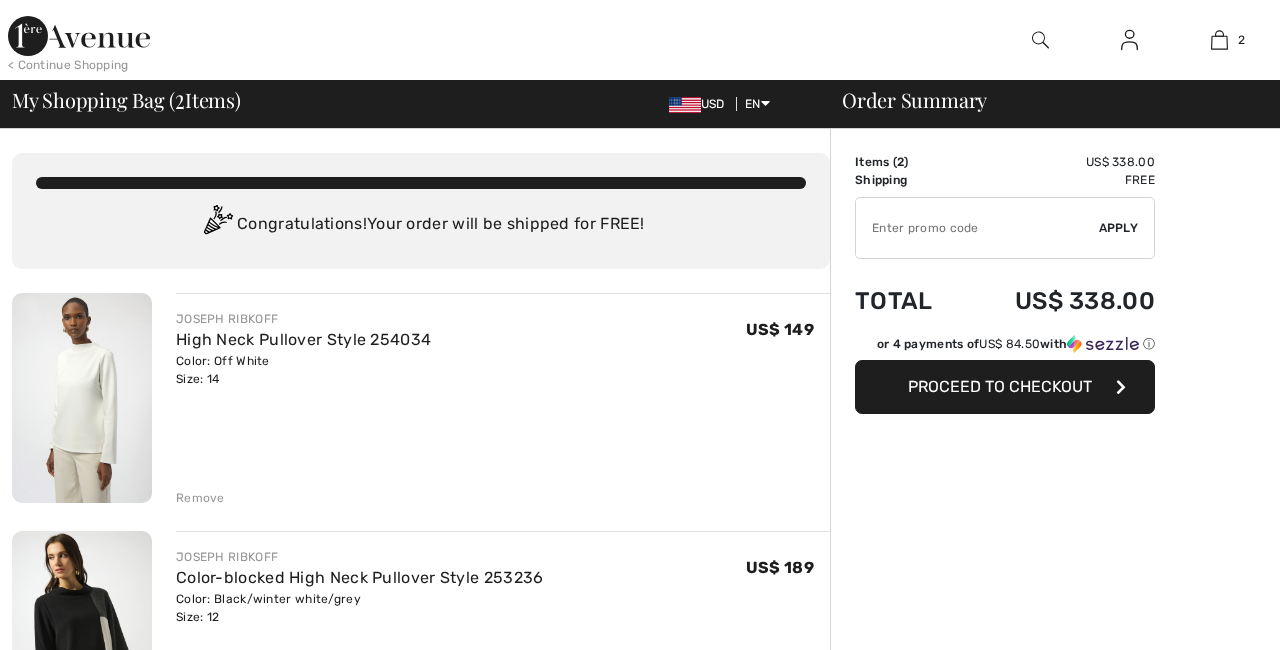 scroll, scrollTop: 0, scrollLeft: 0, axis: both 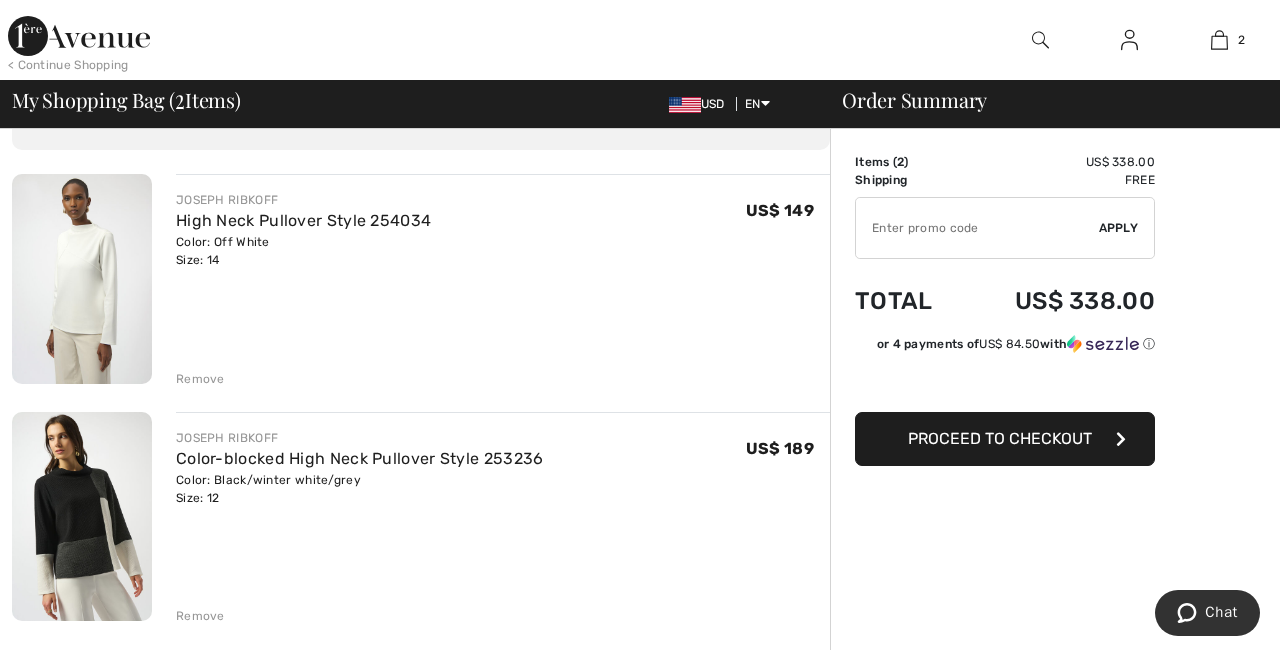 click at bounding box center [82, 279] 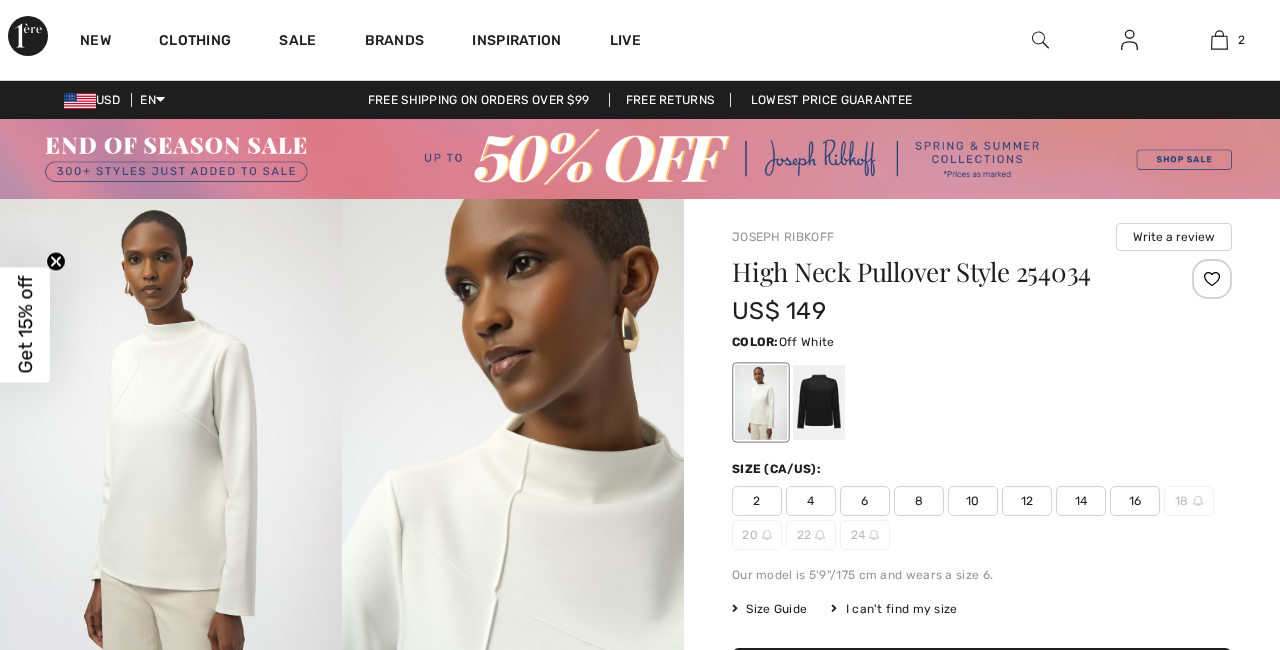 scroll, scrollTop: 292, scrollLeft: 0, axis: vertical 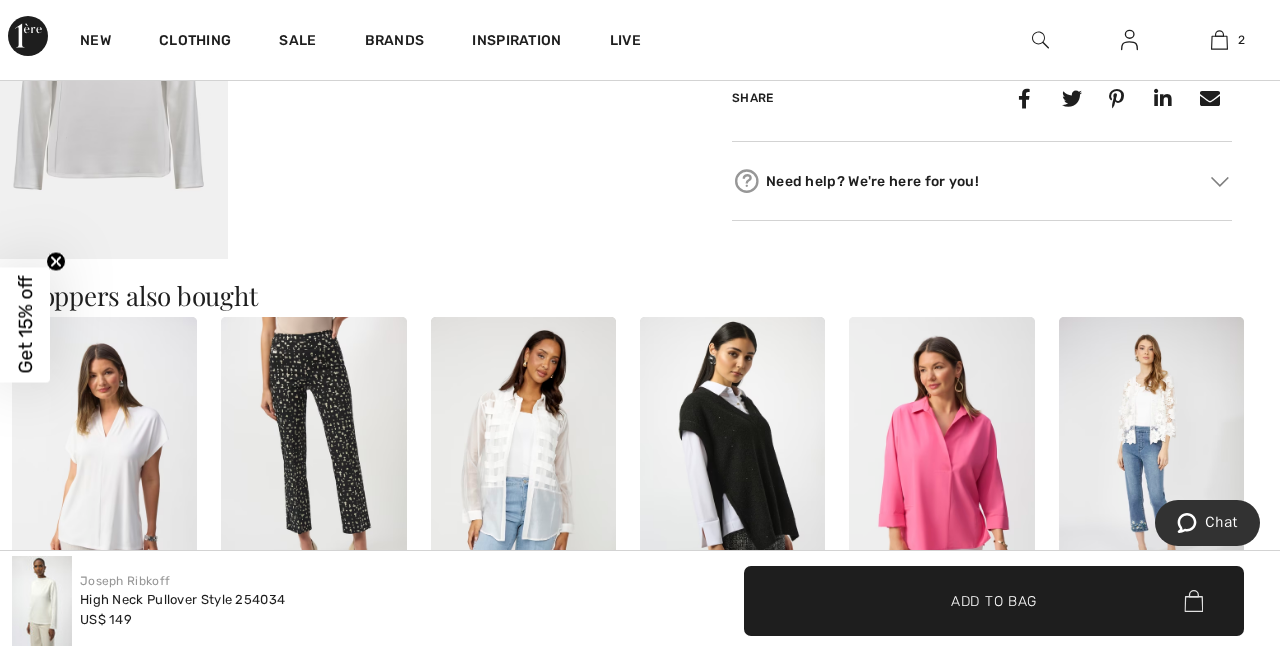 click at bounding box center [732, 456] 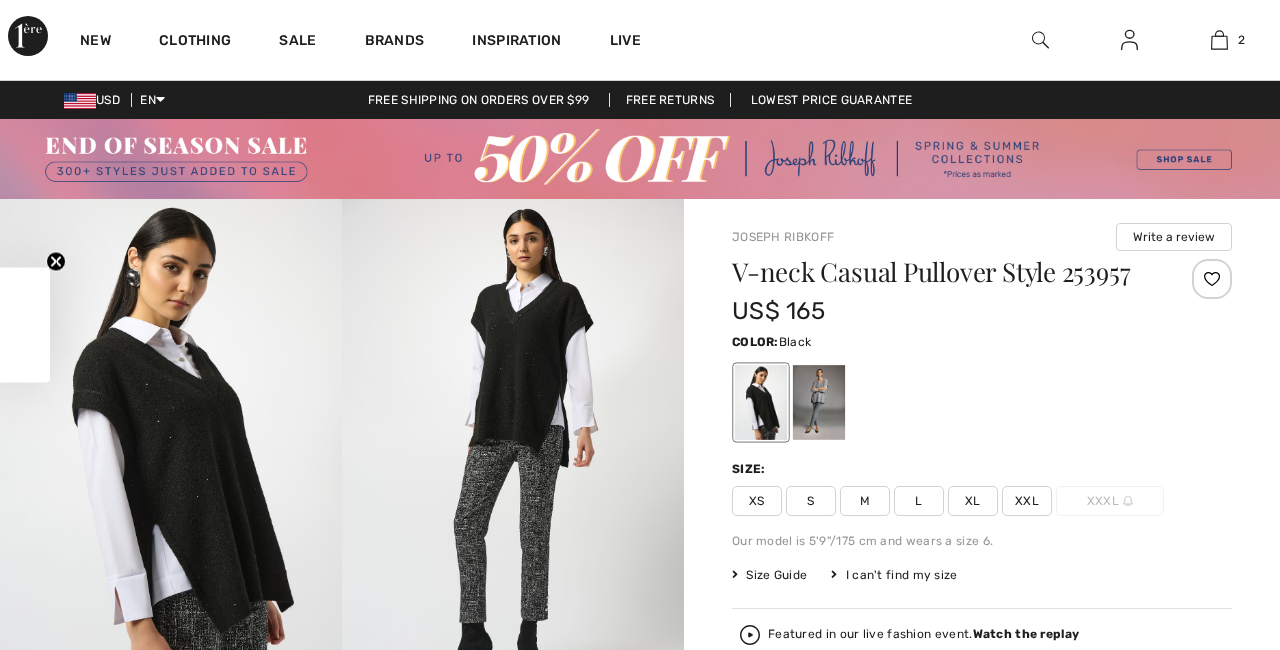 scroll, scrollTop: 0, scrollLeft: 0, axis: both 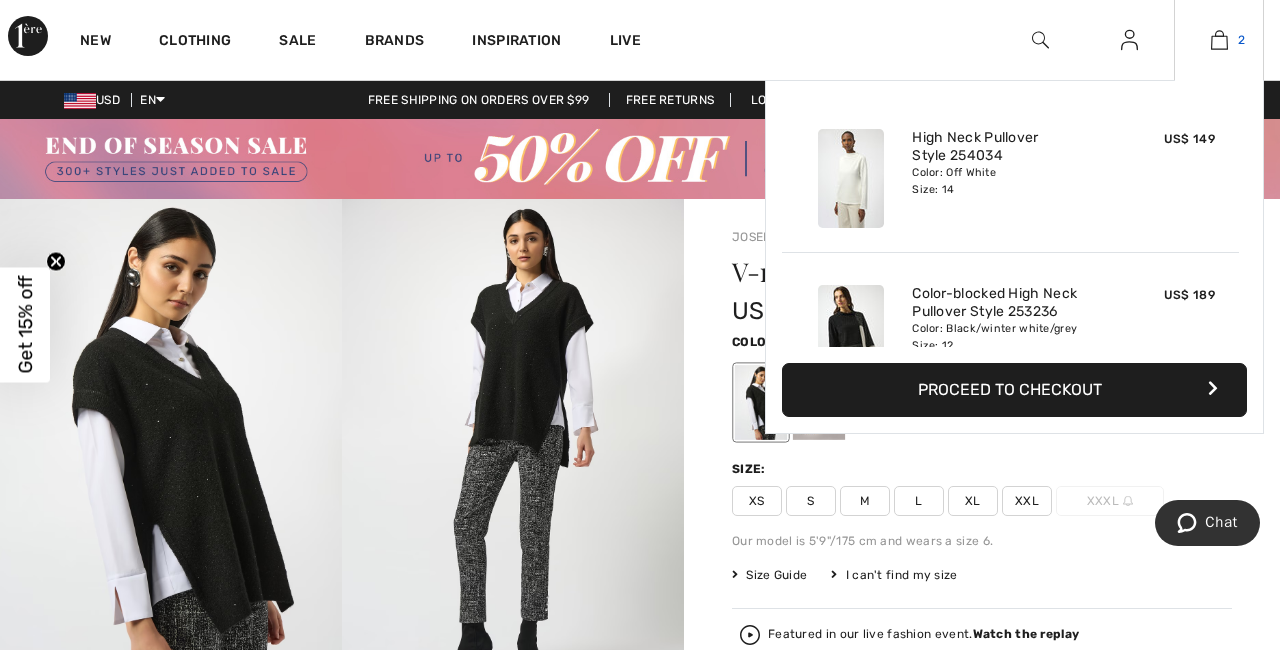 click at bounding box center [1219, 40] 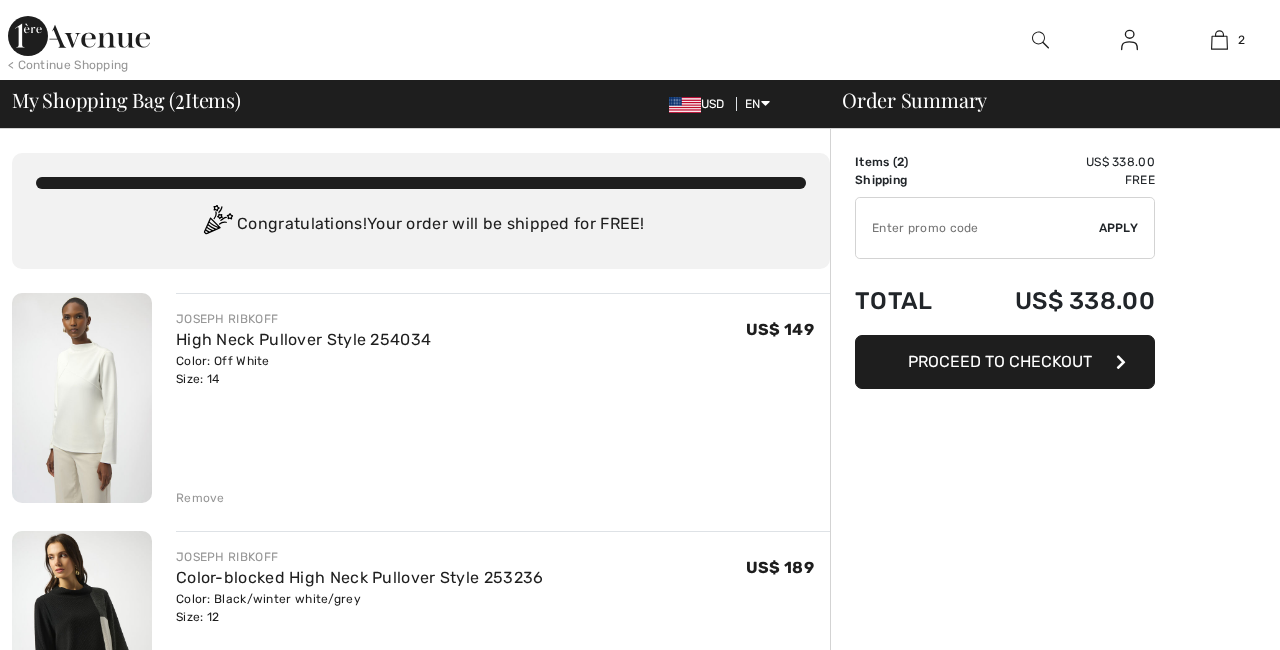 scroll, scrollTop: 0, scrollLeft: 0, axis: both 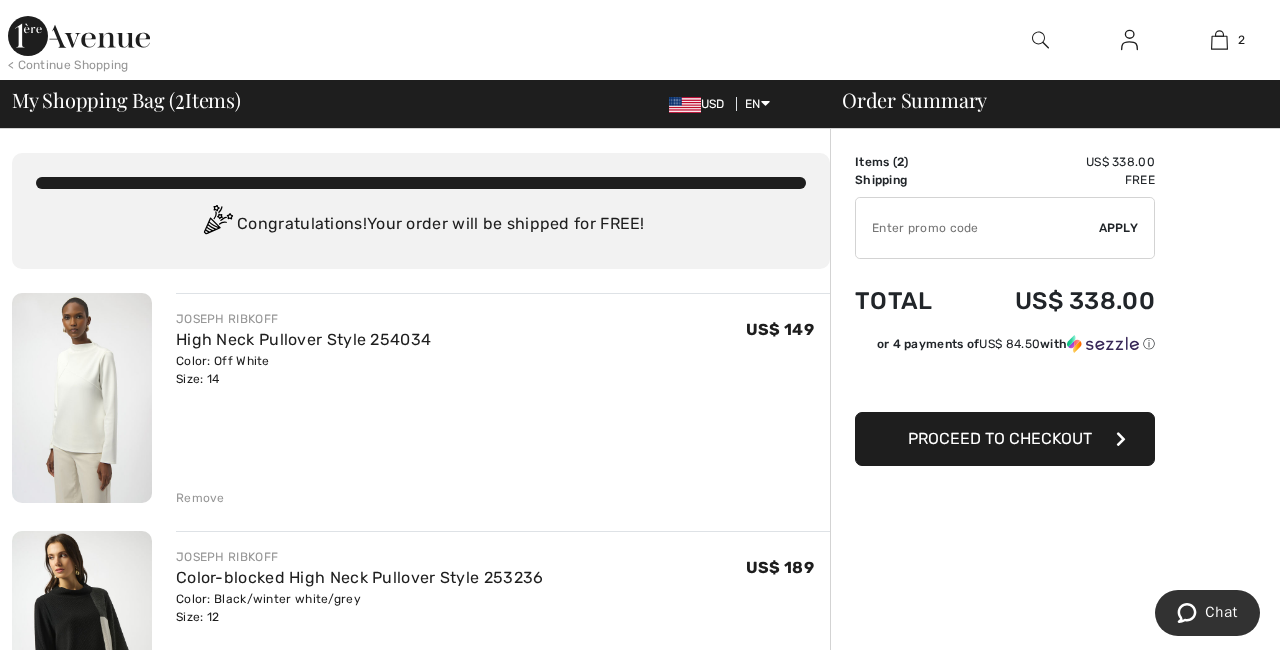 click on "[NAME] RIBKOFF
High Neck Pullover Style 254034
Color: Off White
Size: 14
Final Sale
US$ 149
US$ 149
Remove" at bounding box center (503, 400) 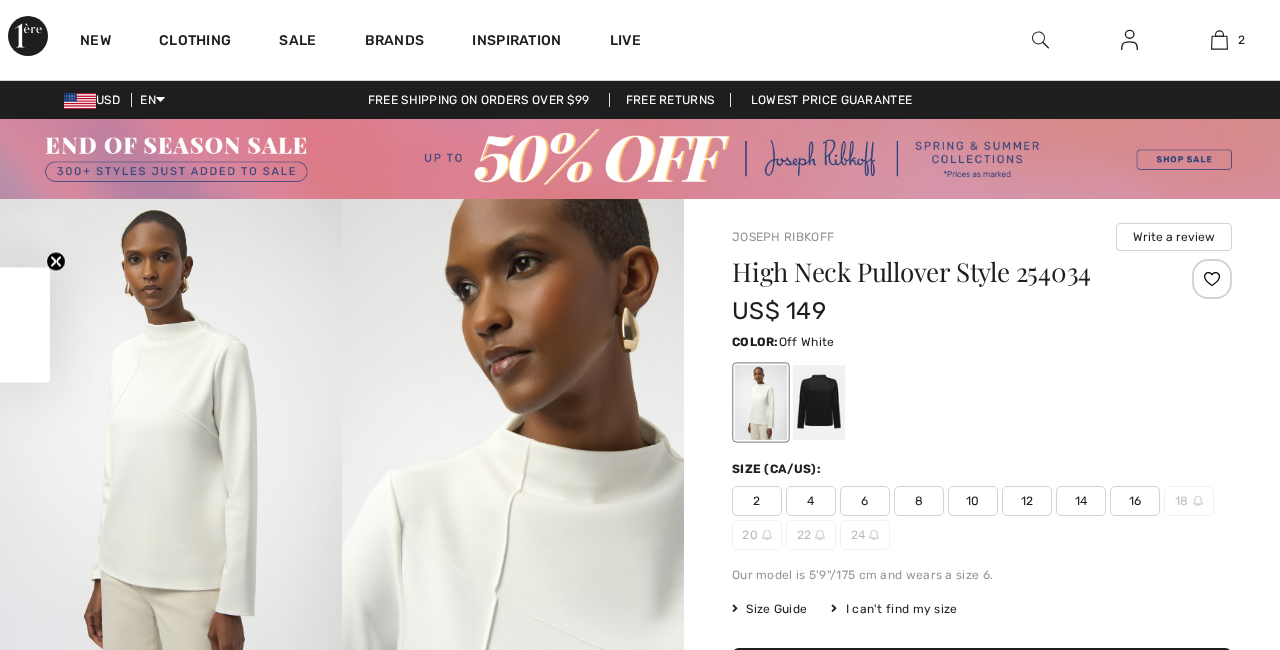 scroll, scrollTop: 0, scrollLeft: 0, axis: both 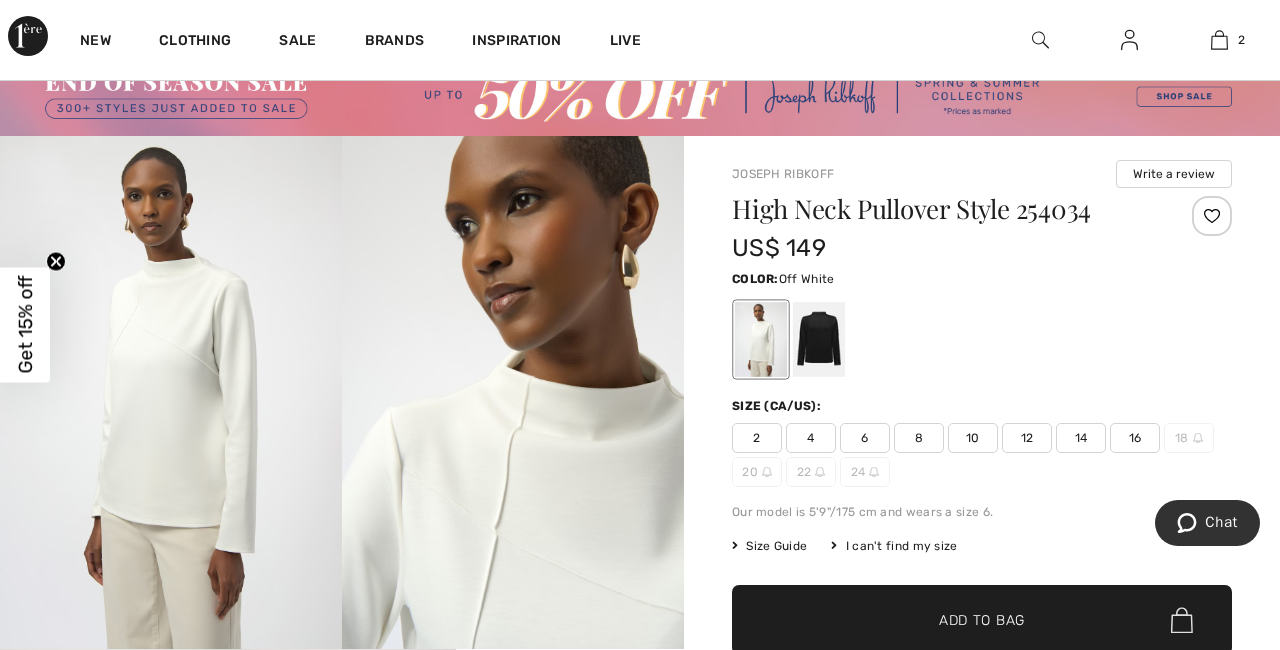 click on "Size Guide" at bounding box center [769, 546] 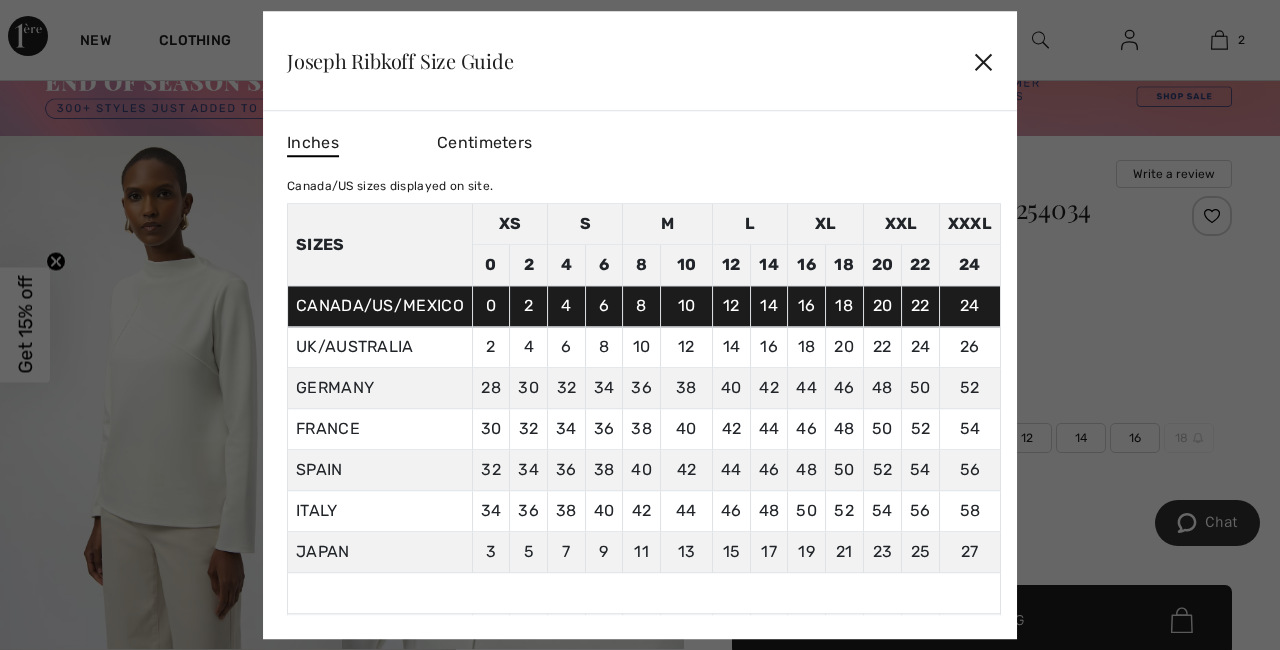 click on "✕" at bounding box center [983, 61] 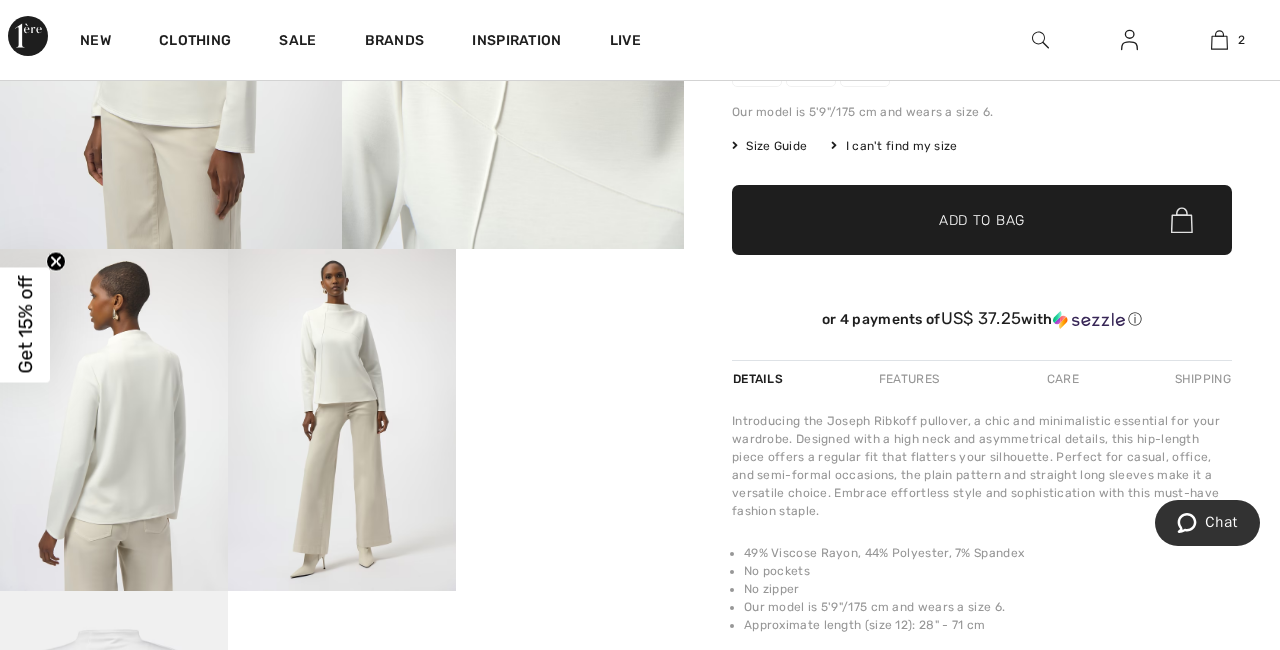 scroll, scrollTop: 469, scrollLeft: 0, axis: vertical 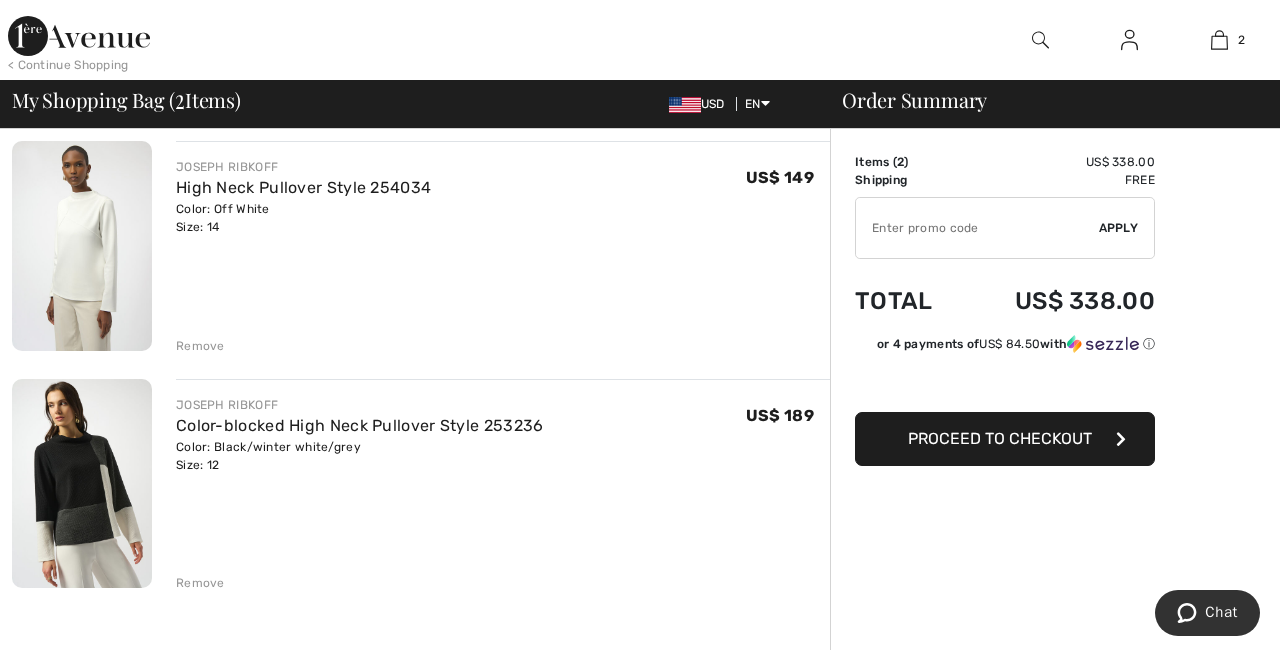 click at bounding box center [82, 484] 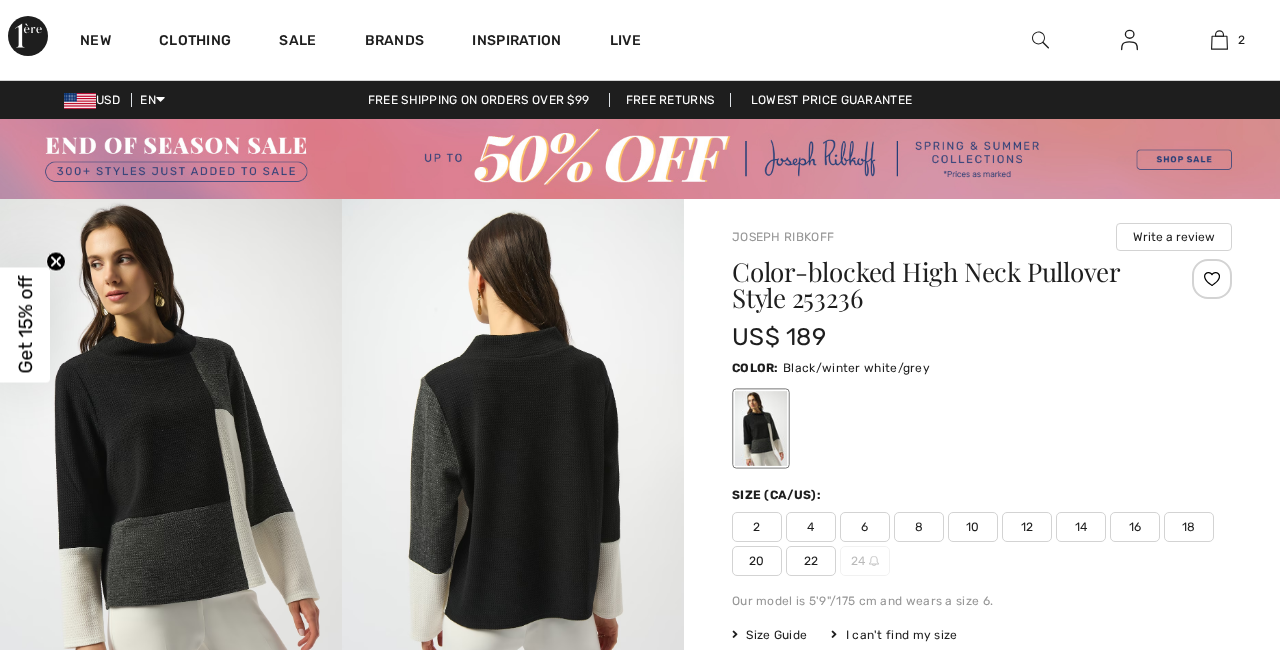 scroll, scrollTop: 68, scrollLeft: 0, axis: vertical 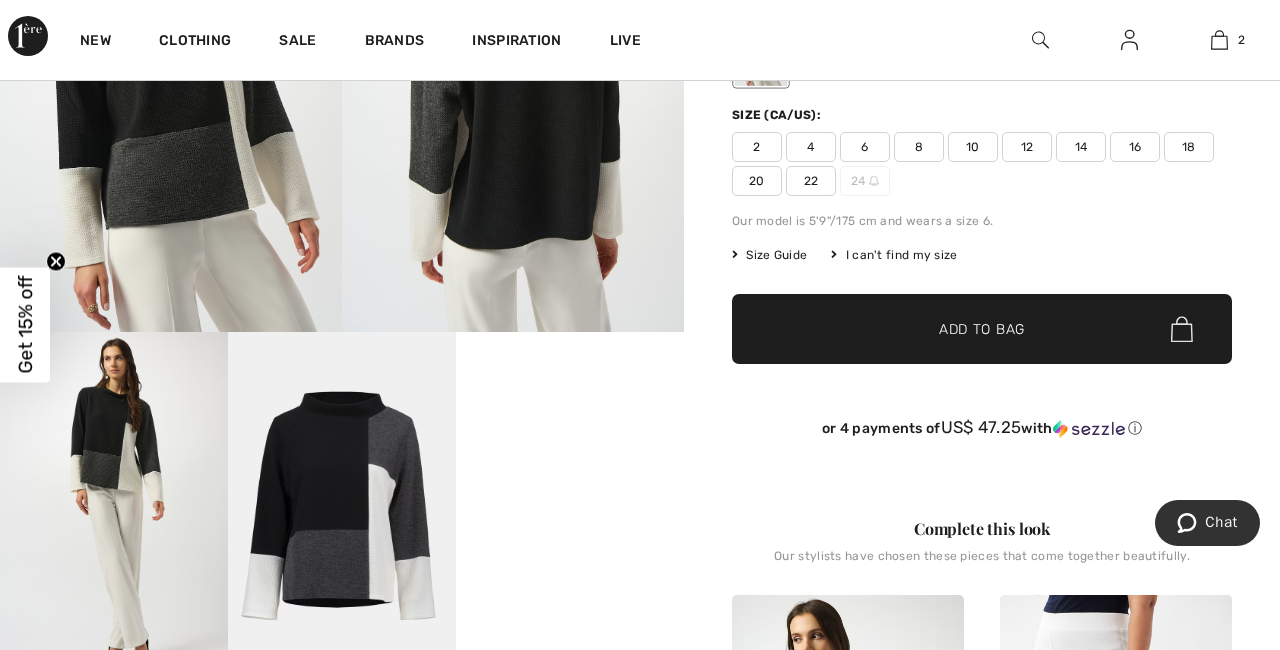 click on "Size Guide" at bounding box center [769, 255] 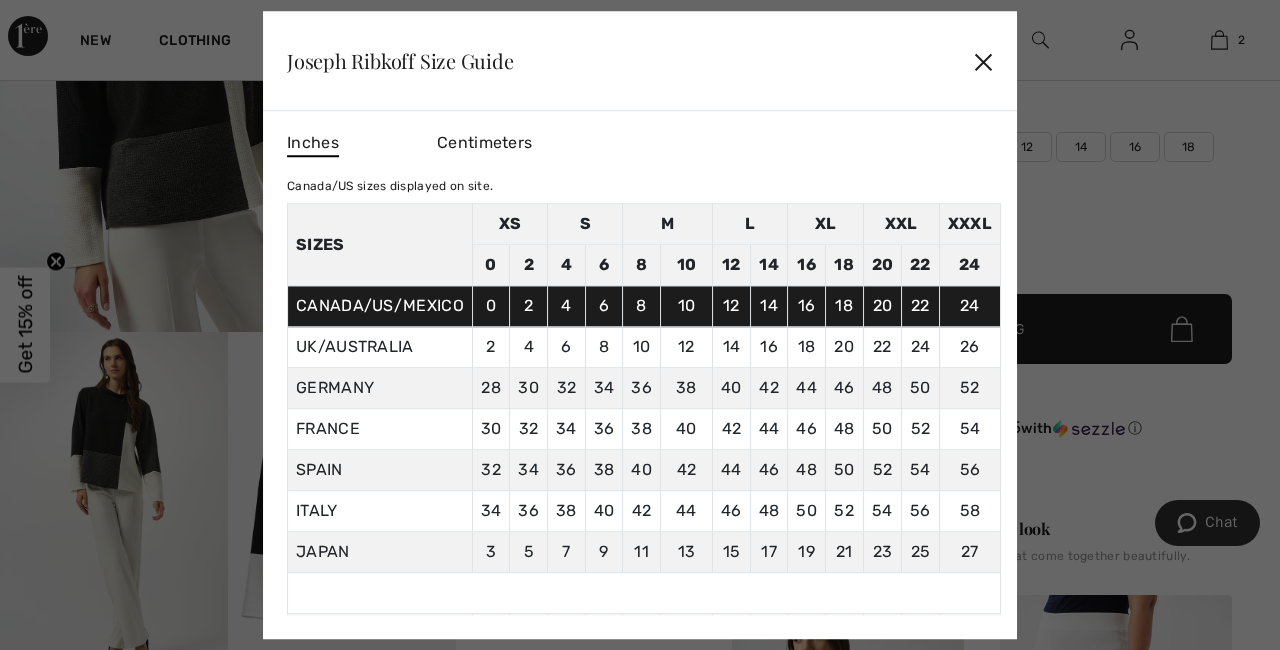 click on "✕" at bounding box center [983, 61] 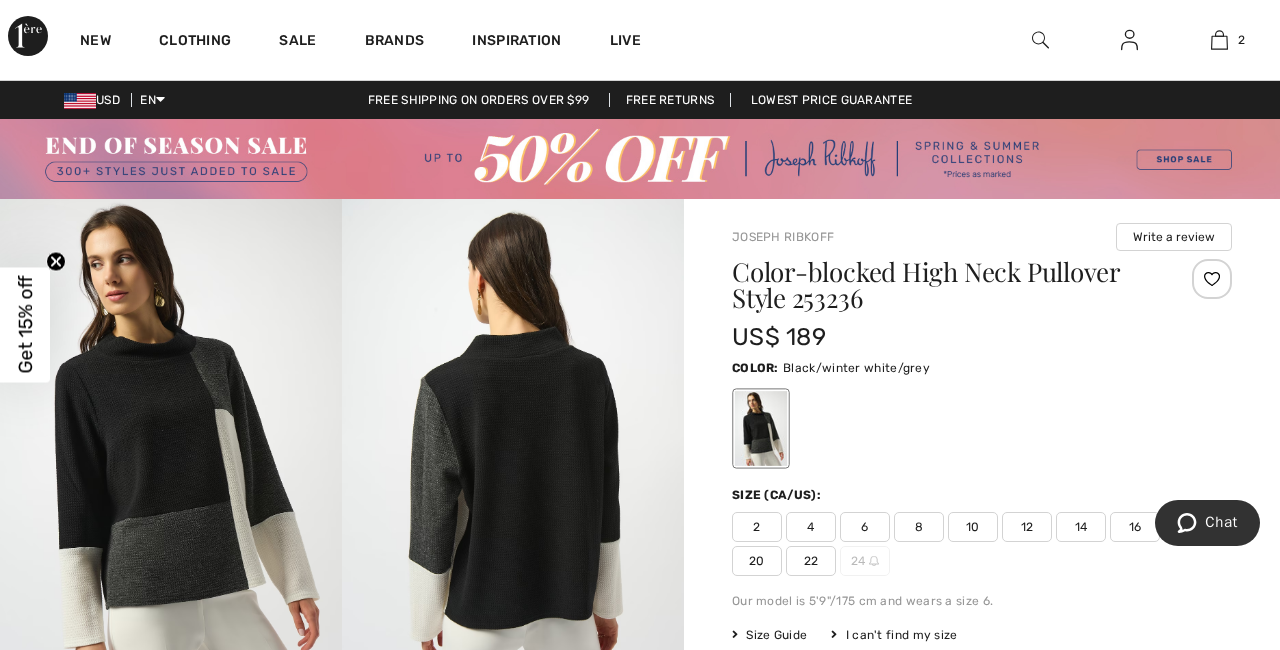 scroll, scrollTop: 0, scrollLeft: 0, axis: both 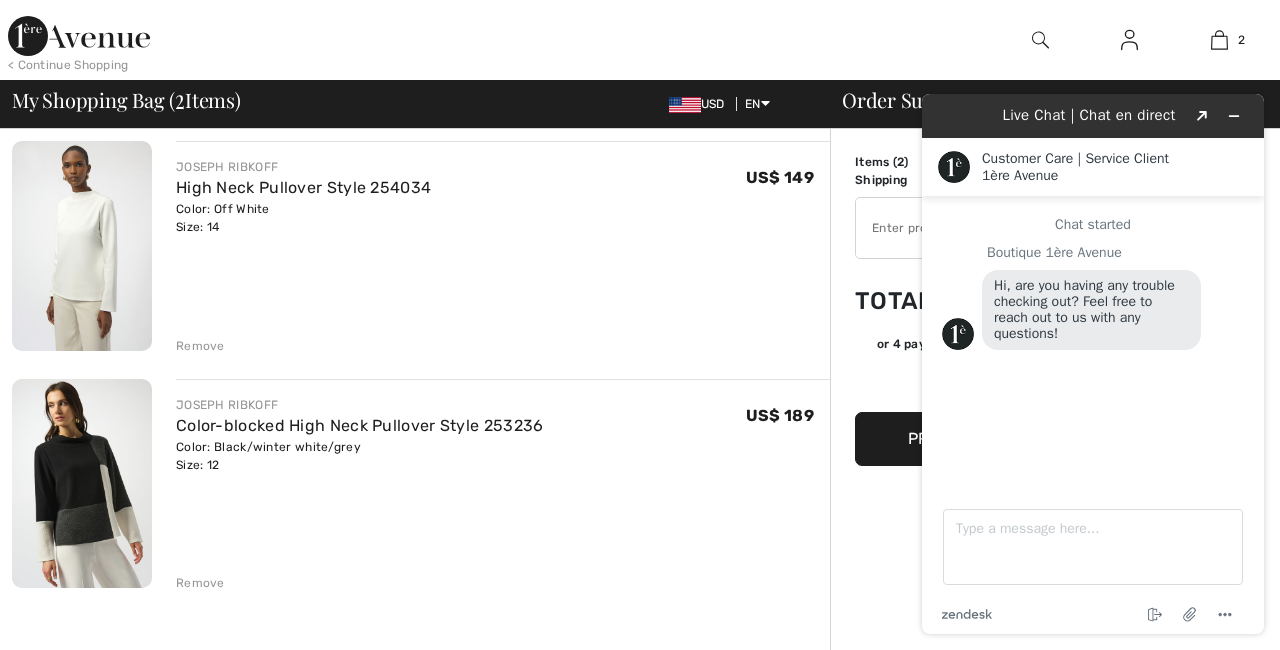 click at bounding box center (82, 484) 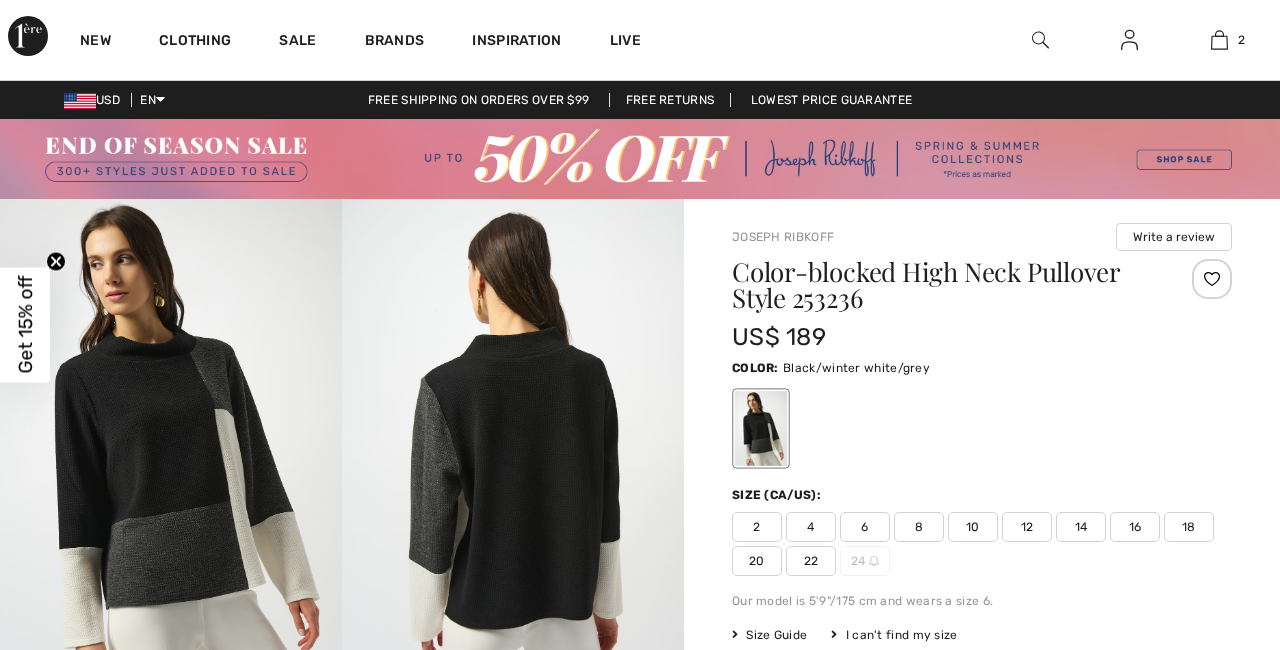 checkbox on "true" 